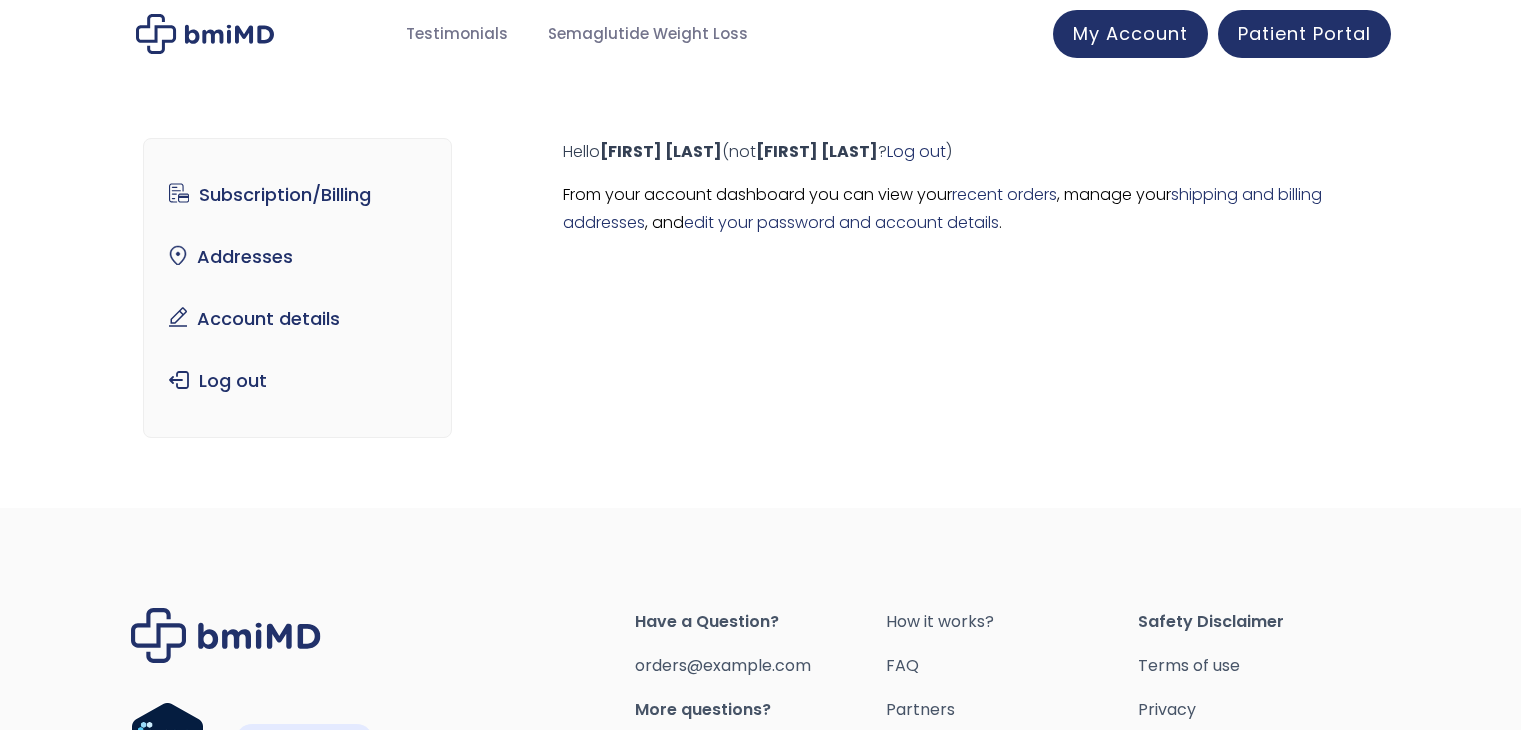 scroll, scrollTop: 0, scrollLeft: 0, axis: both 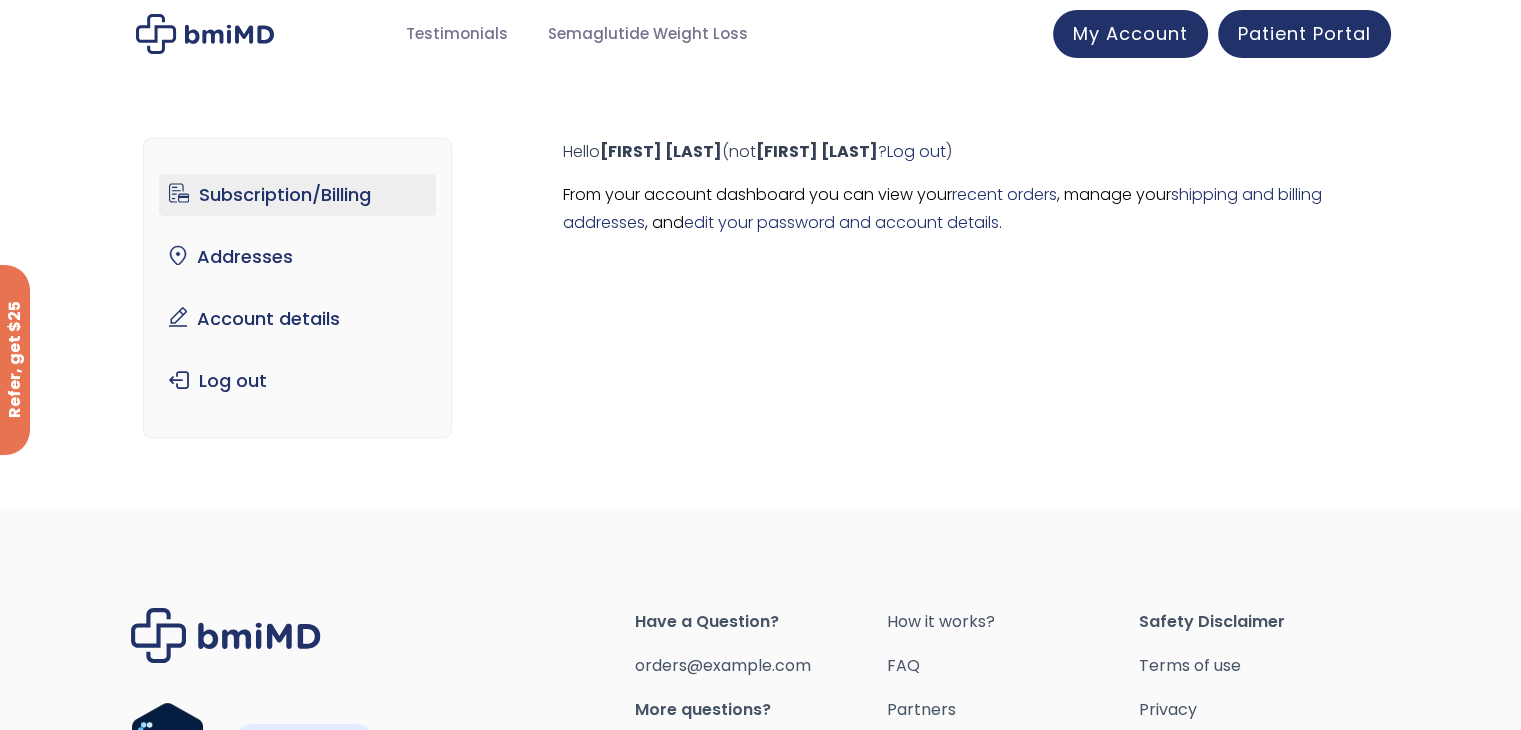 click on "Subscription/Billing" at bounding box center [297, 195] 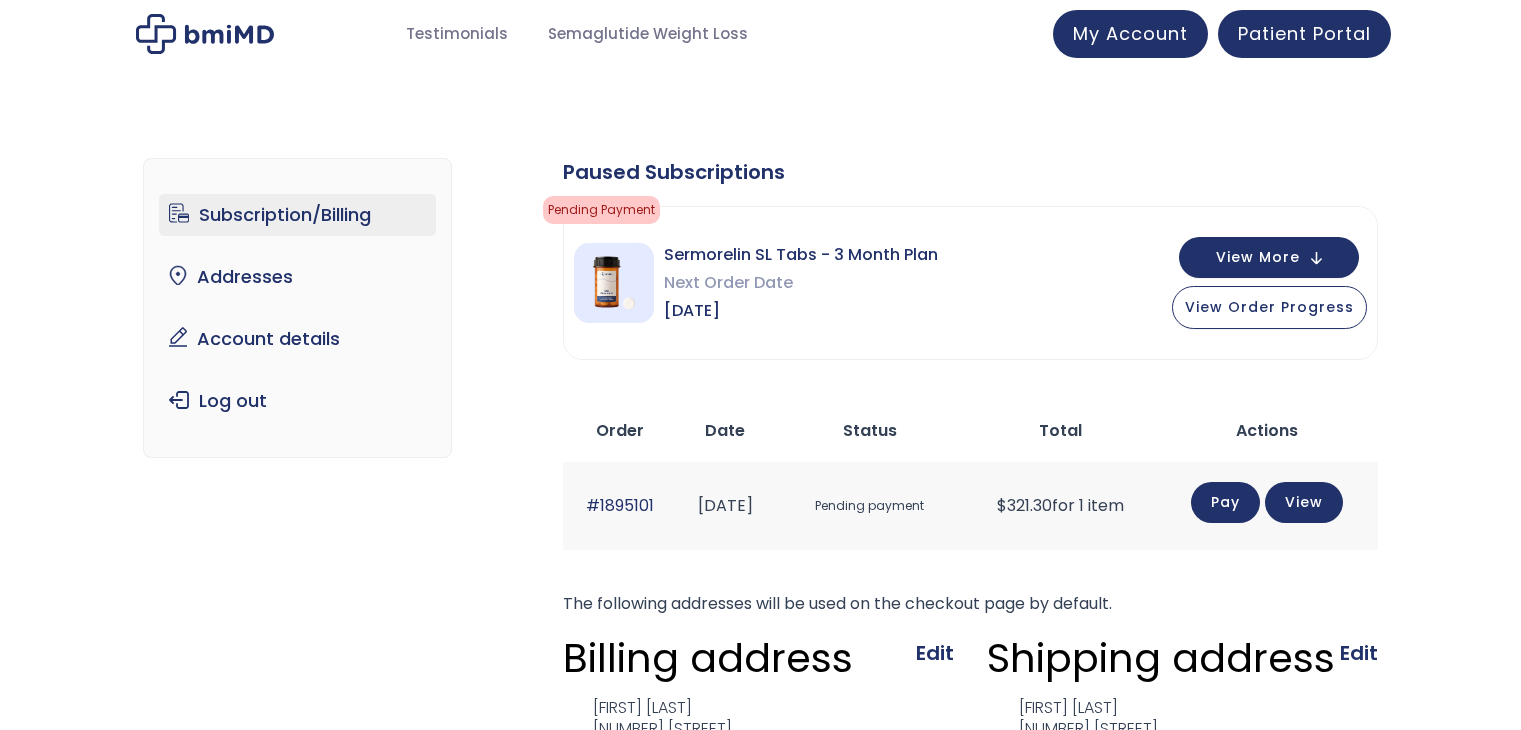 scroll, scrollTop: 0, scrollLeft: 0, axis: both 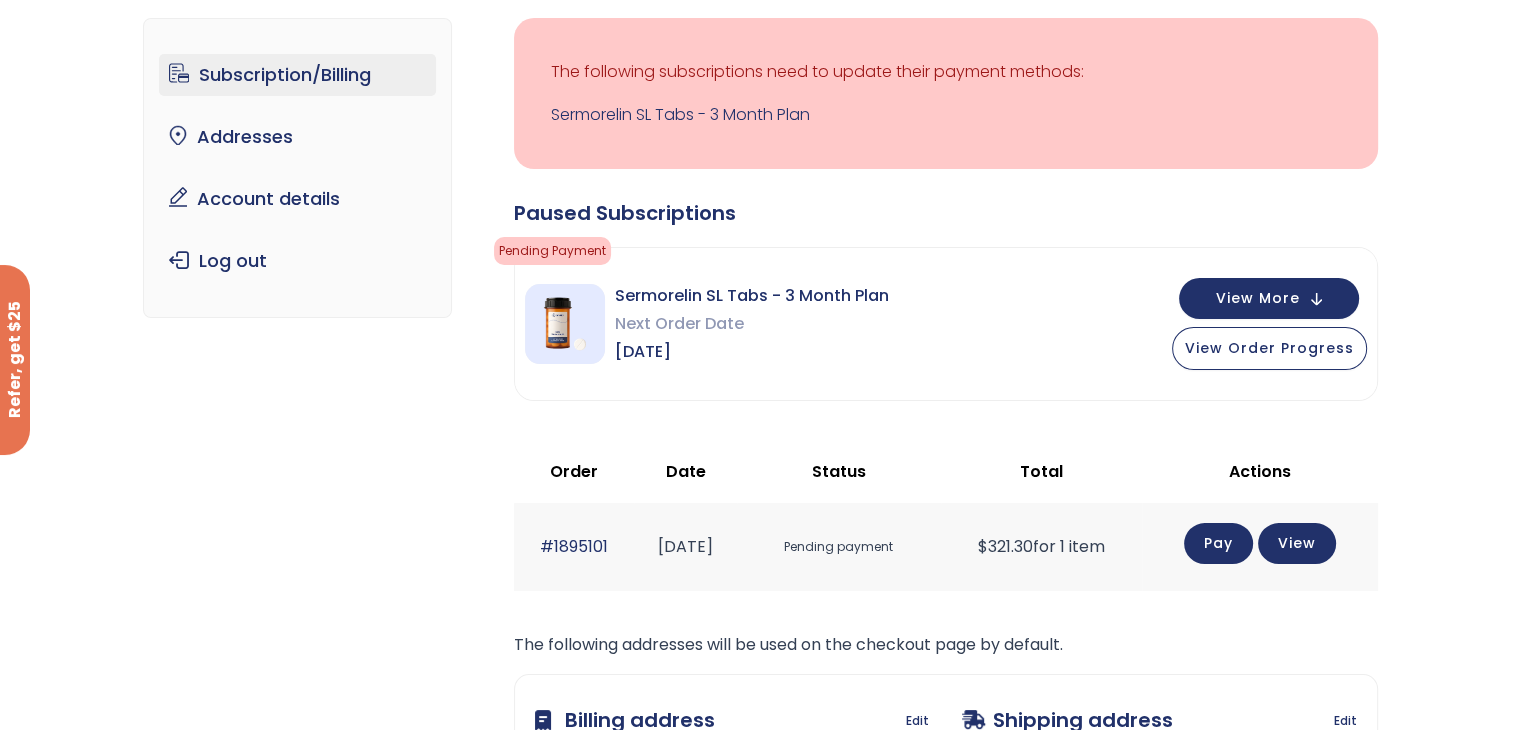click on "Pay" 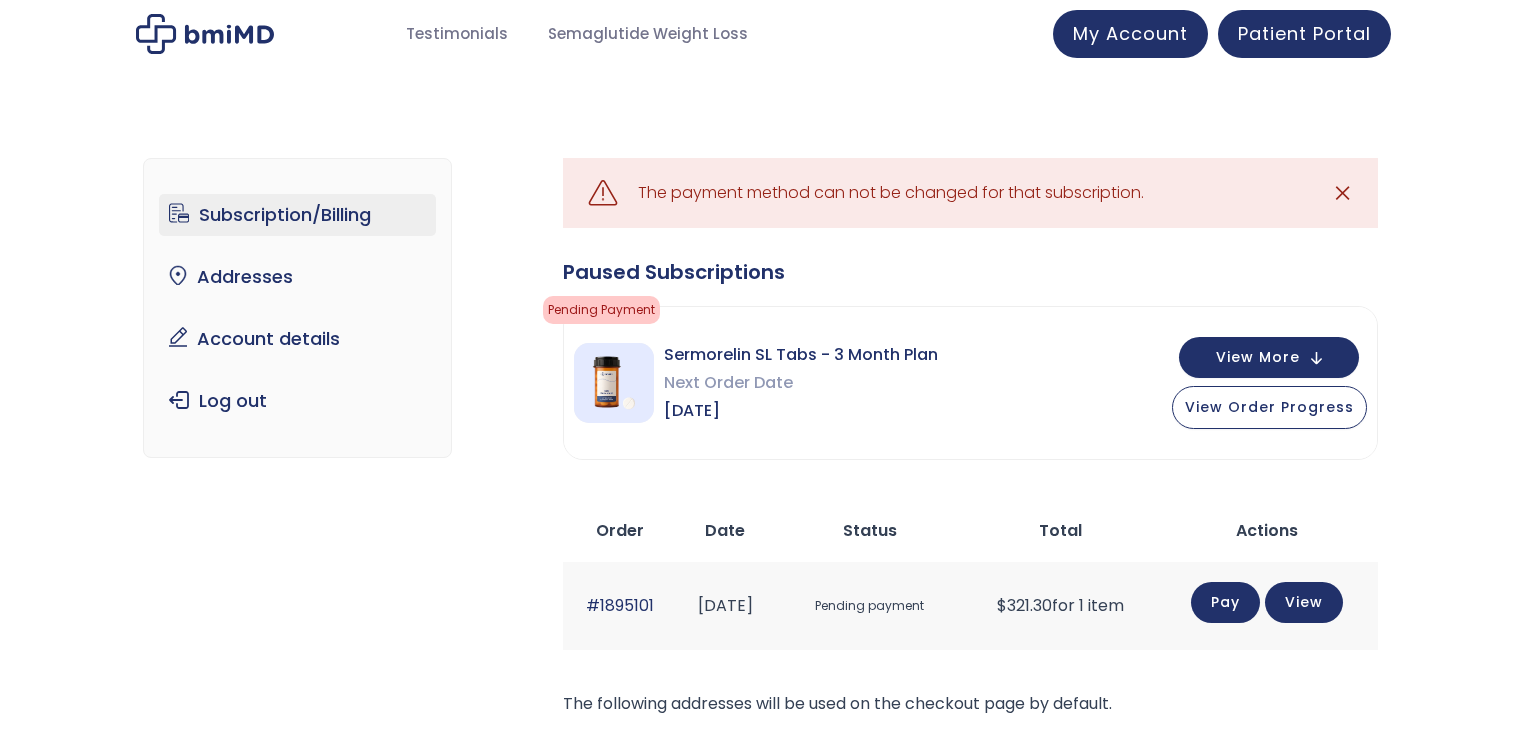 scroll, scrollTop: 0, scrollLeft: 0, axis: both 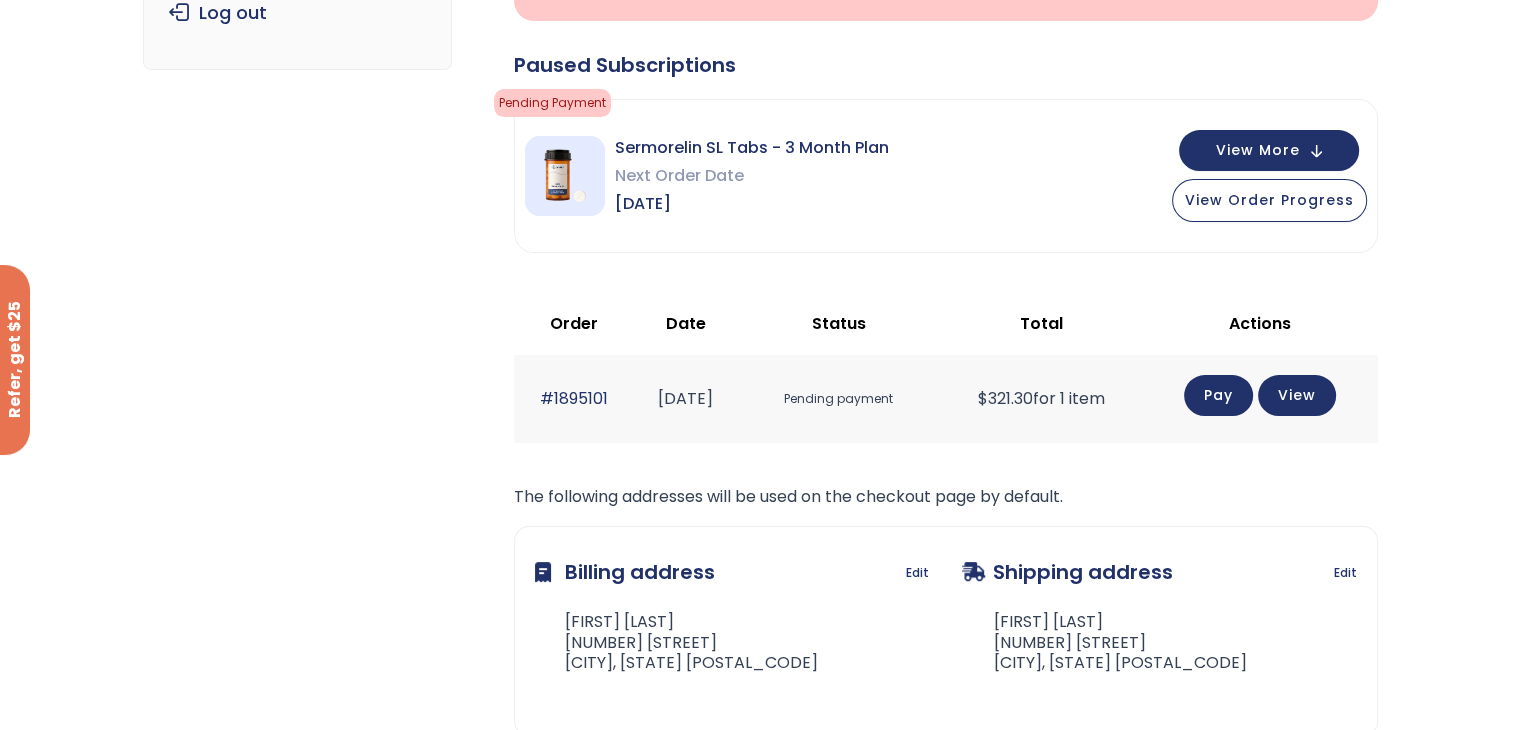 click on "Pay" 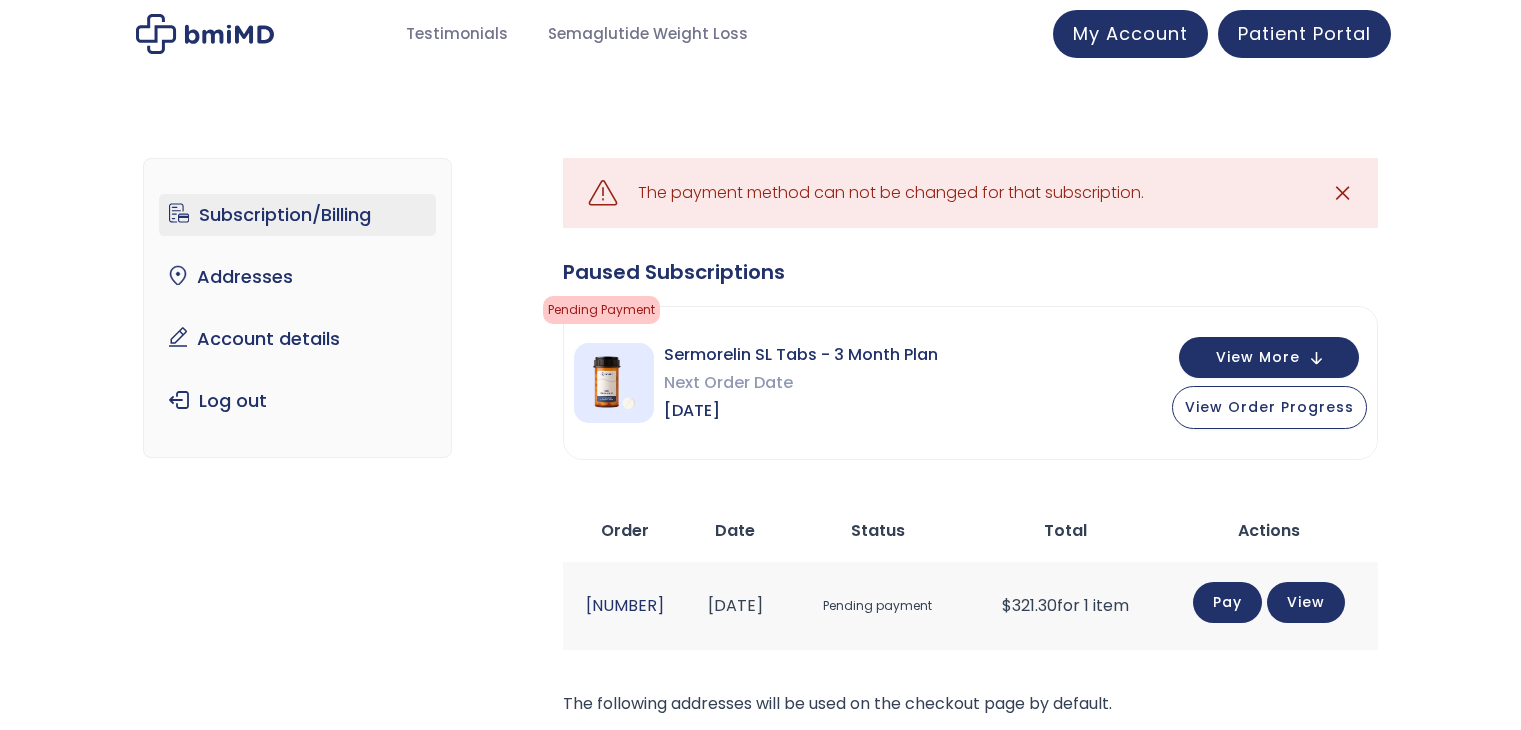 scroll, scrollTop: 0, scrollLeft: 0, axis: both 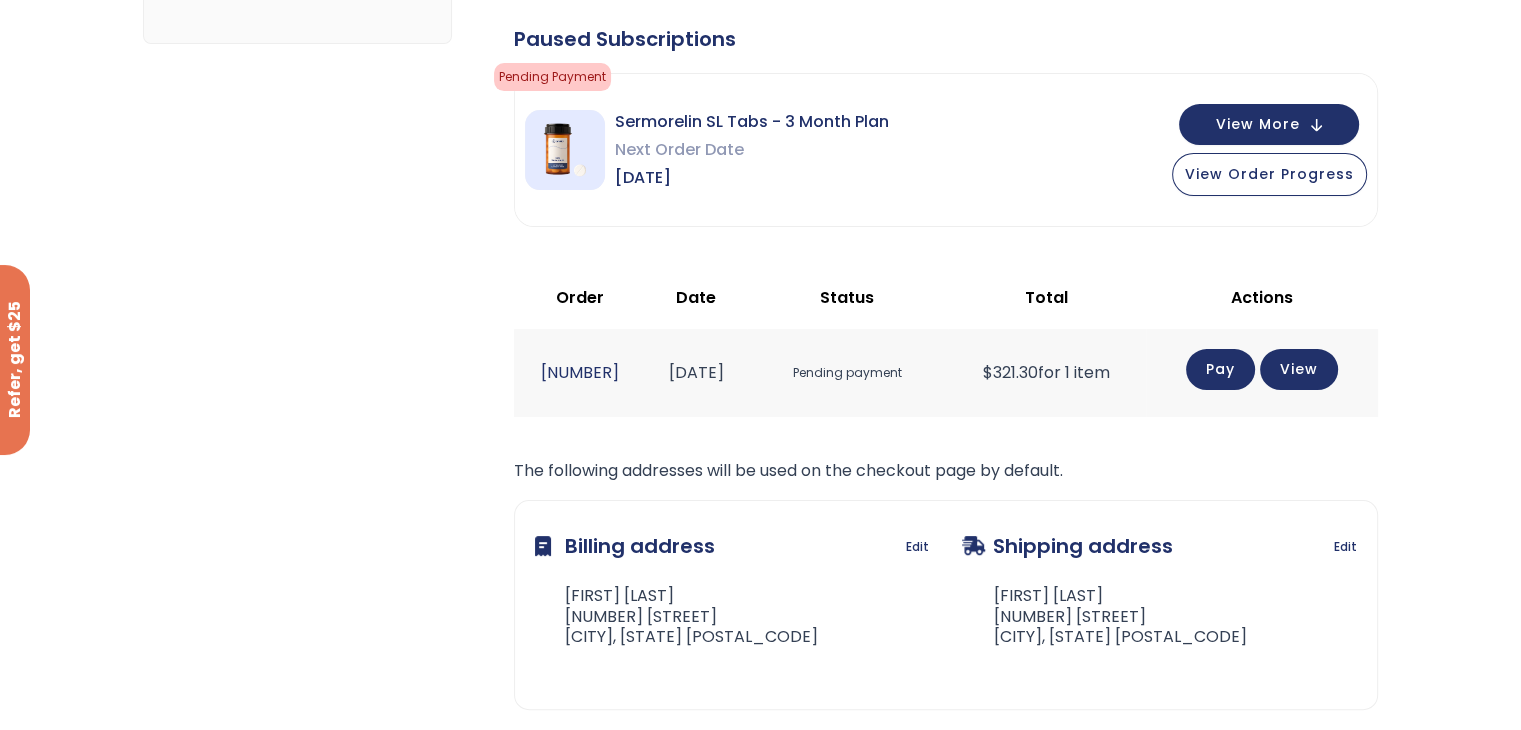 click on "Sermorelin SL Tabs - 3 Month Plan
Next Order Date
Nov 05, 2025
View More
View Order Progress" at bounding box center [946, 150] 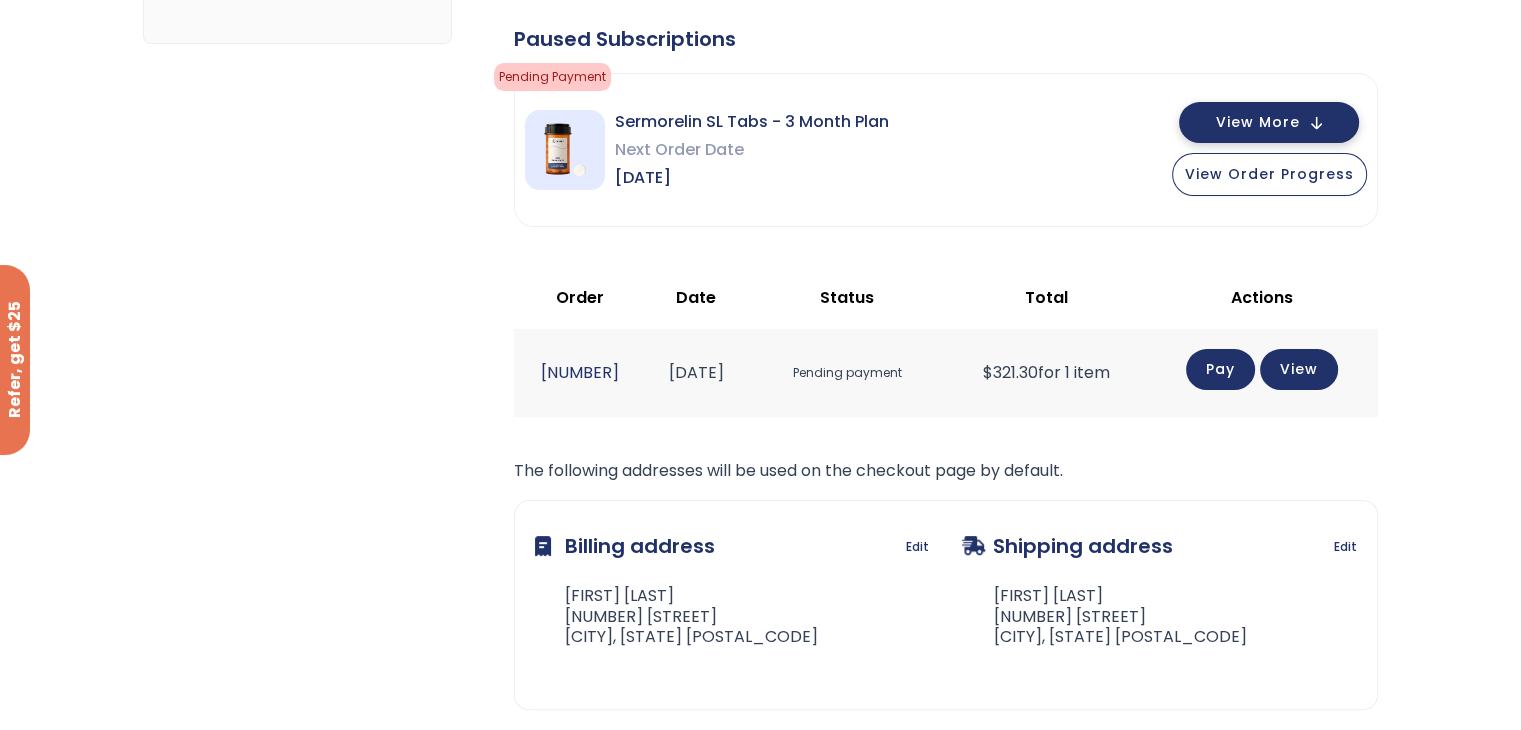 click on "View More" at bounding box center (1269, 122) 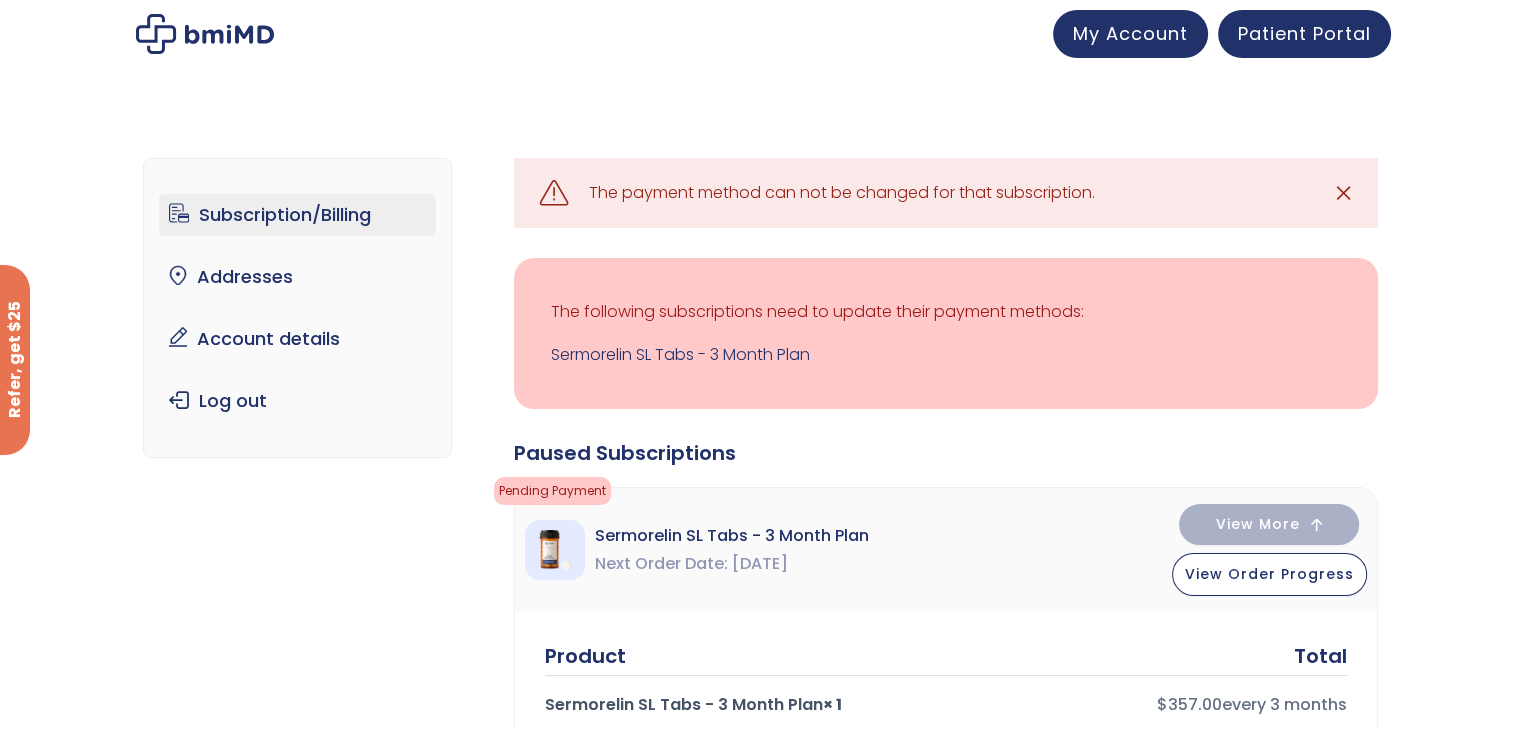 scroll, scrollTop: 2, scrollLeft: 0, axis: vertical 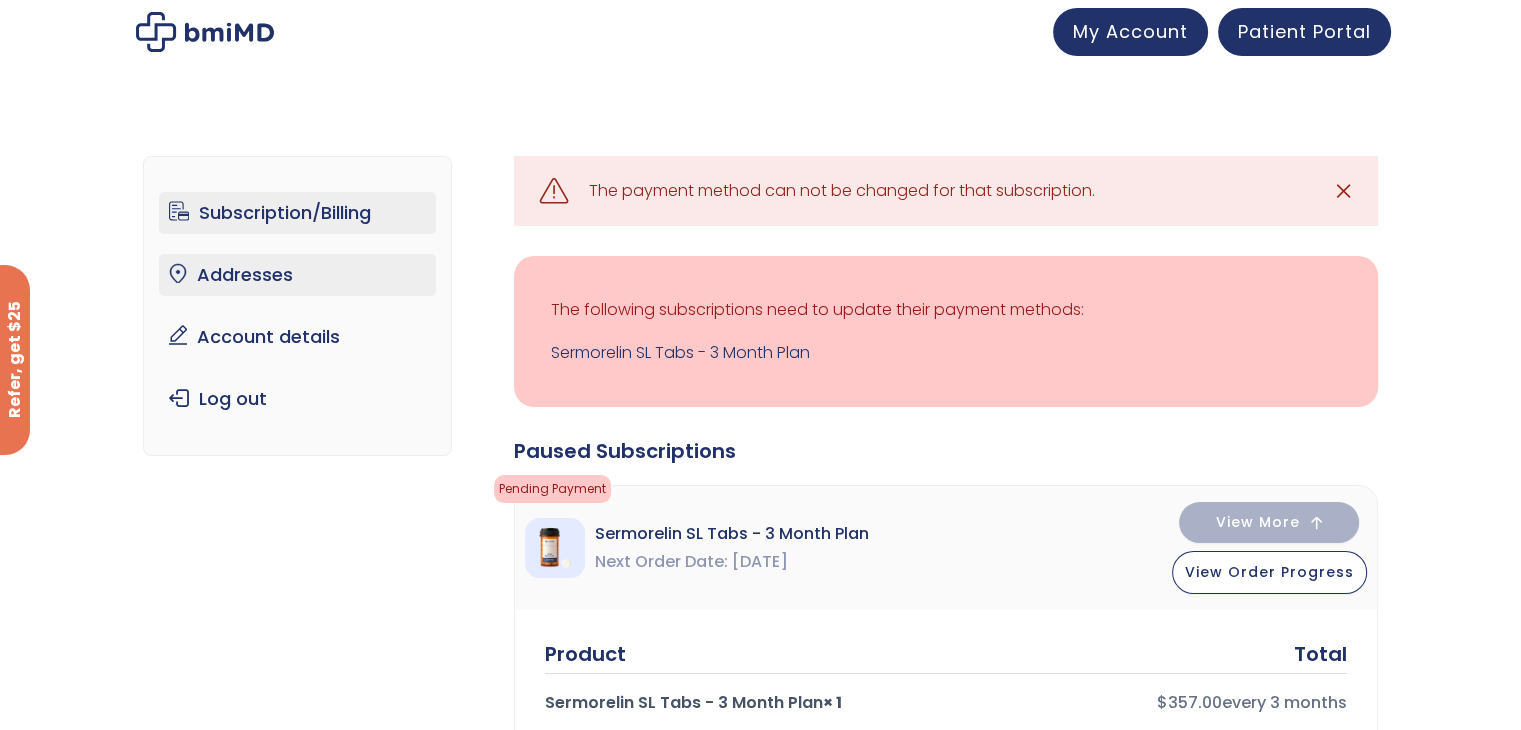 click on "Addresses" at bounding box center (297, 275) 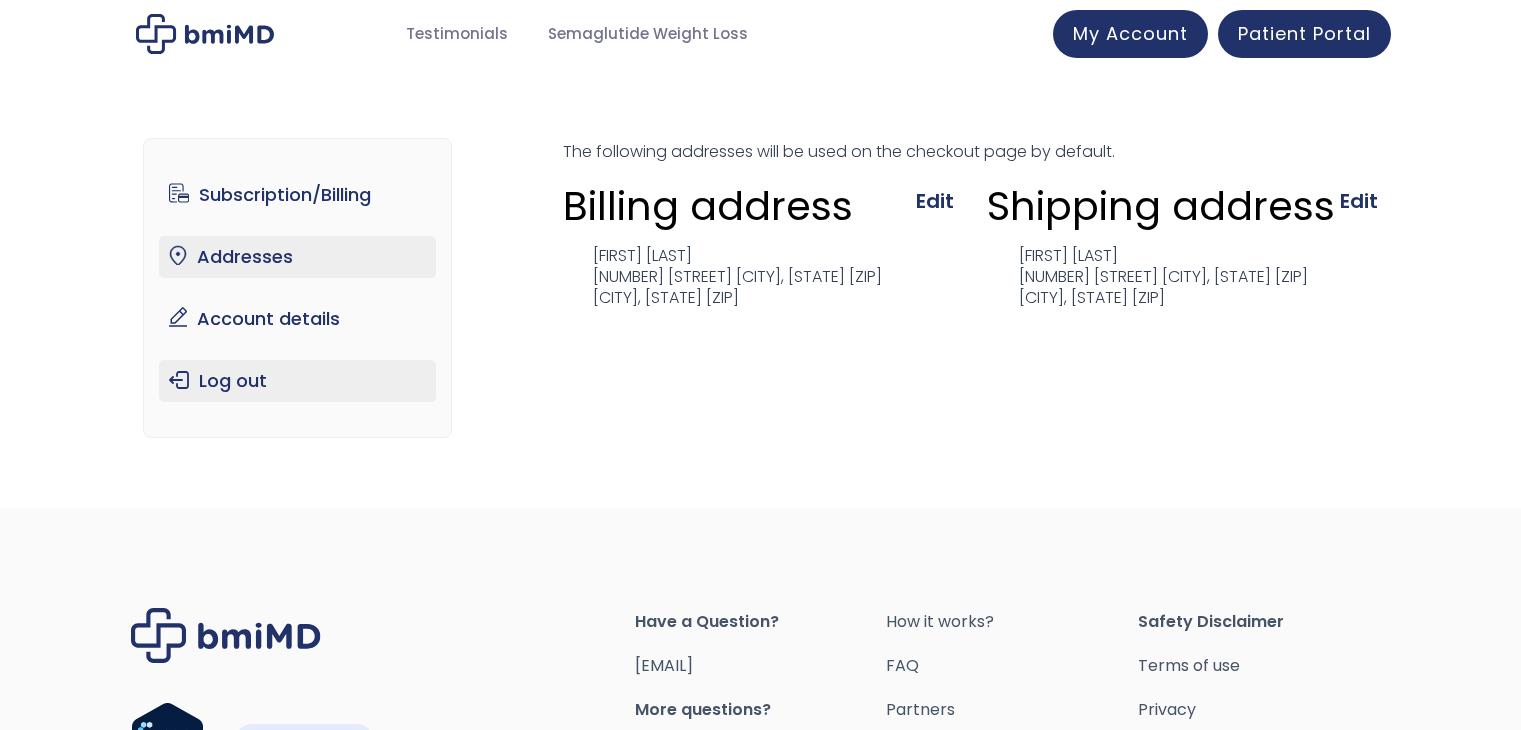 scroll, scrollTop: 0, scrollLeft: 0, axis: both 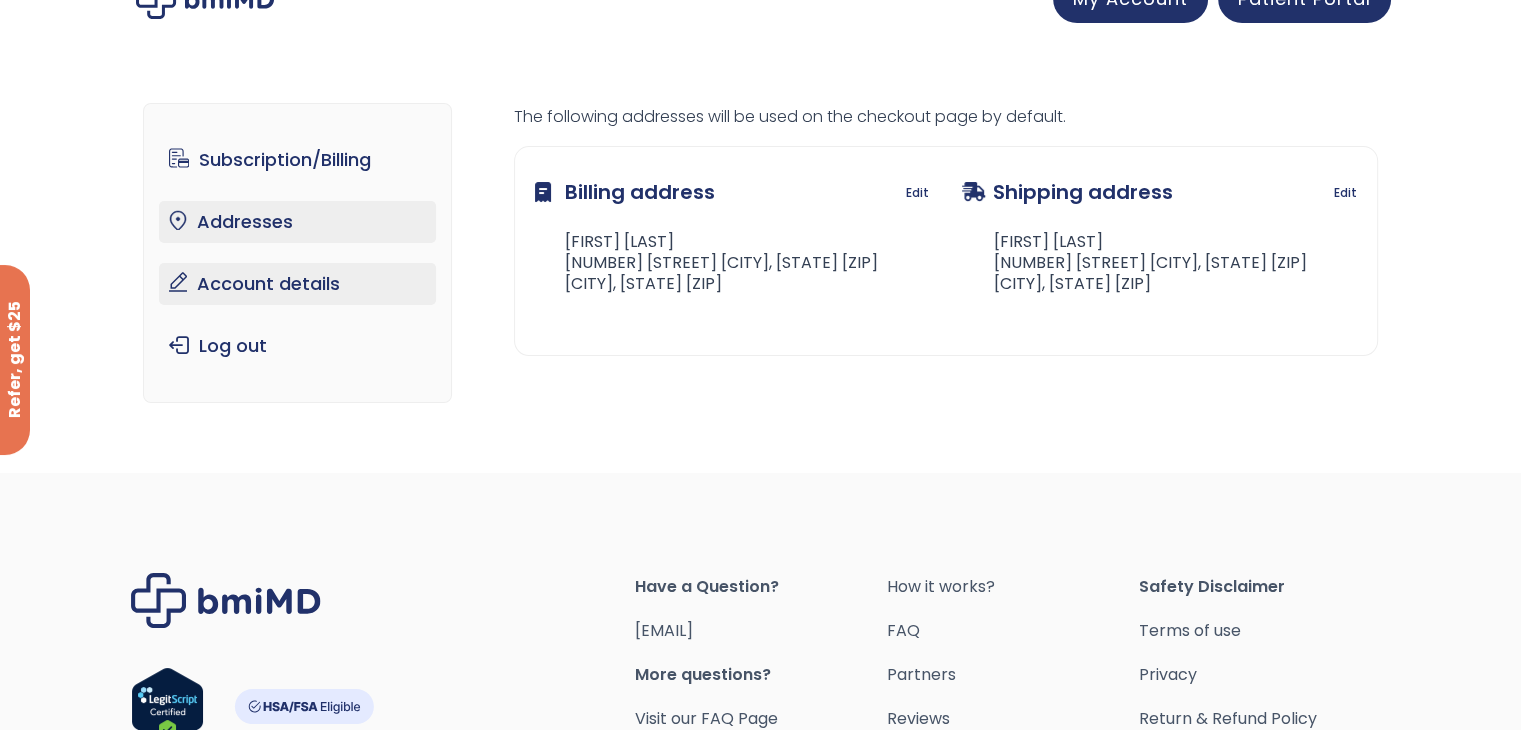 click on "Account details" at bounding box center [297, 284] 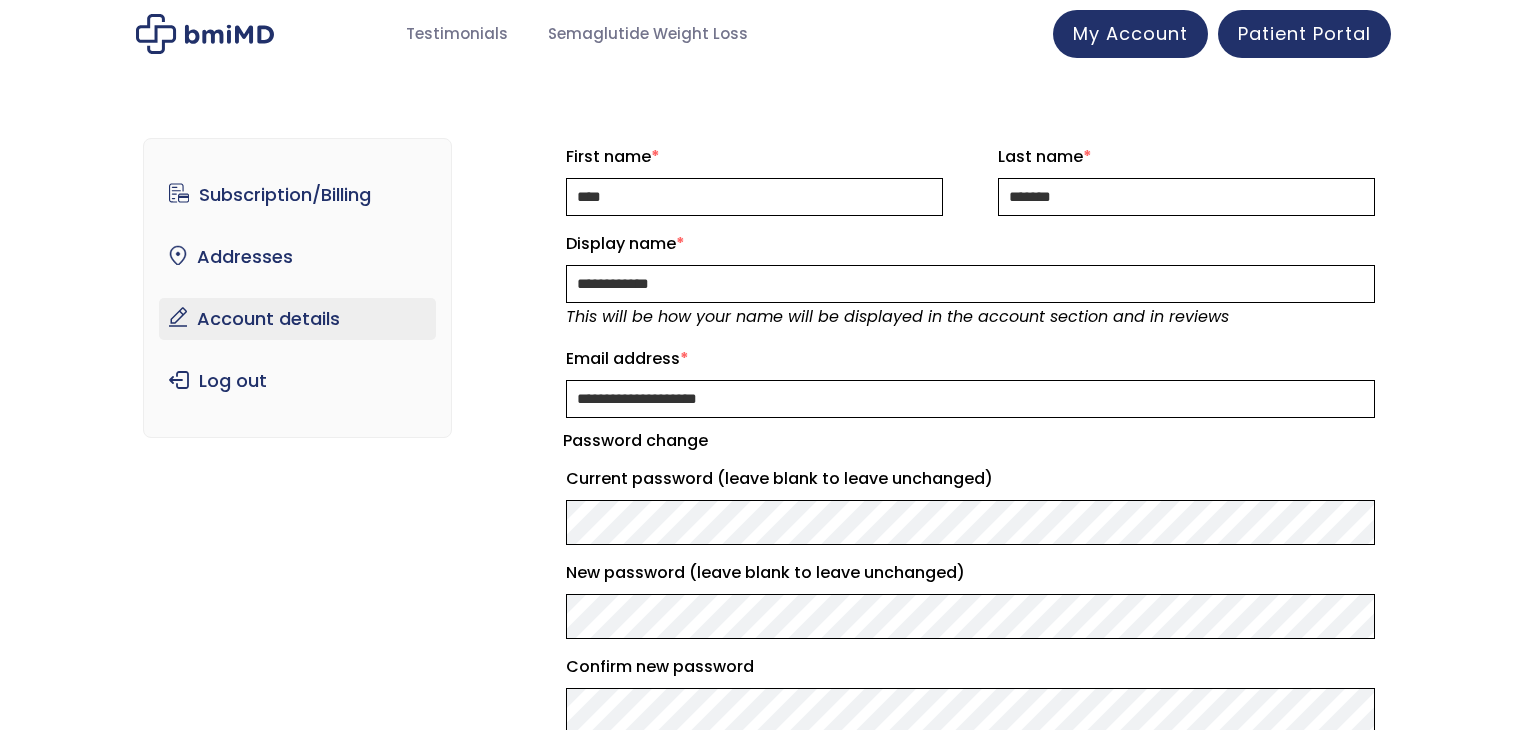 scroll, scrollTop: 0, scrollLeft: 0, axis: both 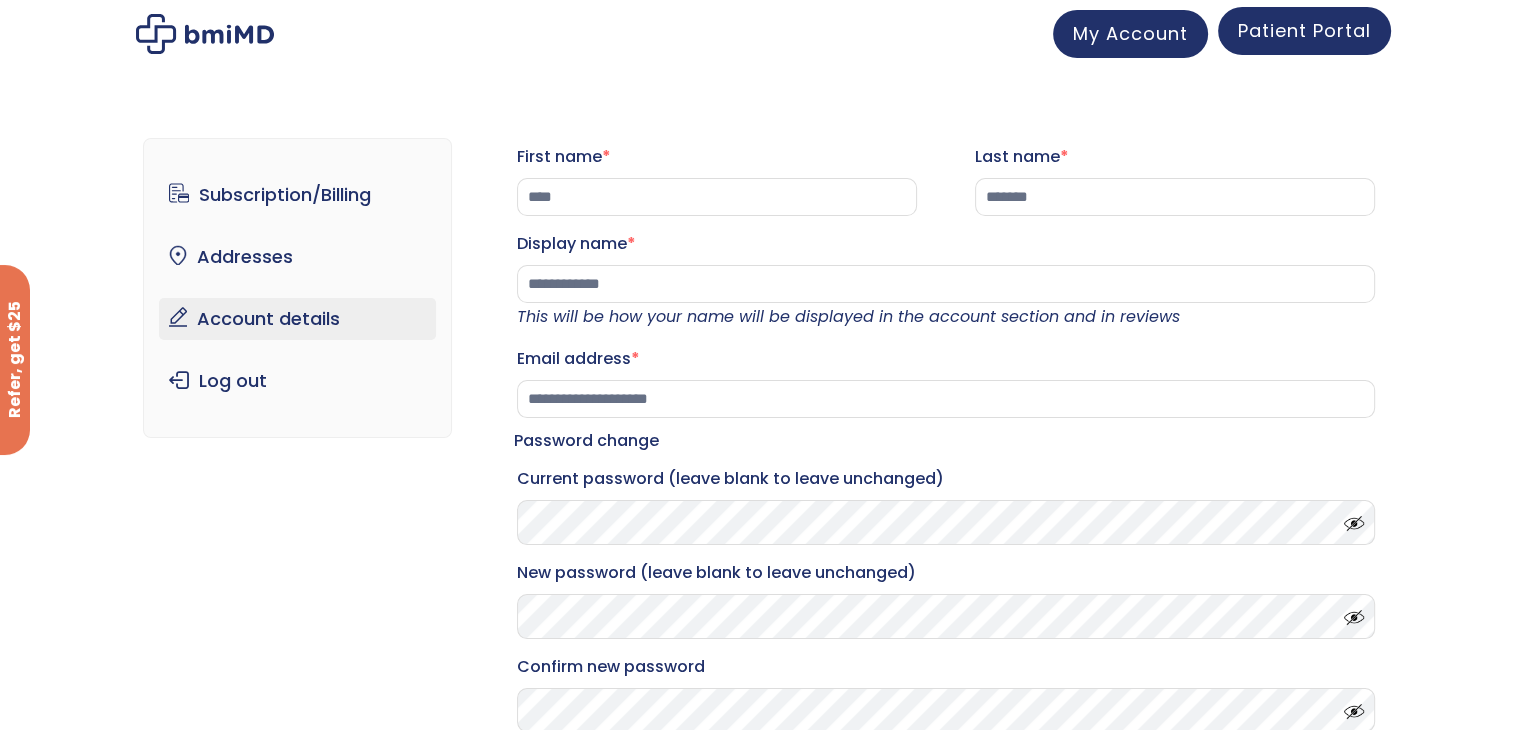 click on "Patient Portal" at bounding box center (1304, 30) 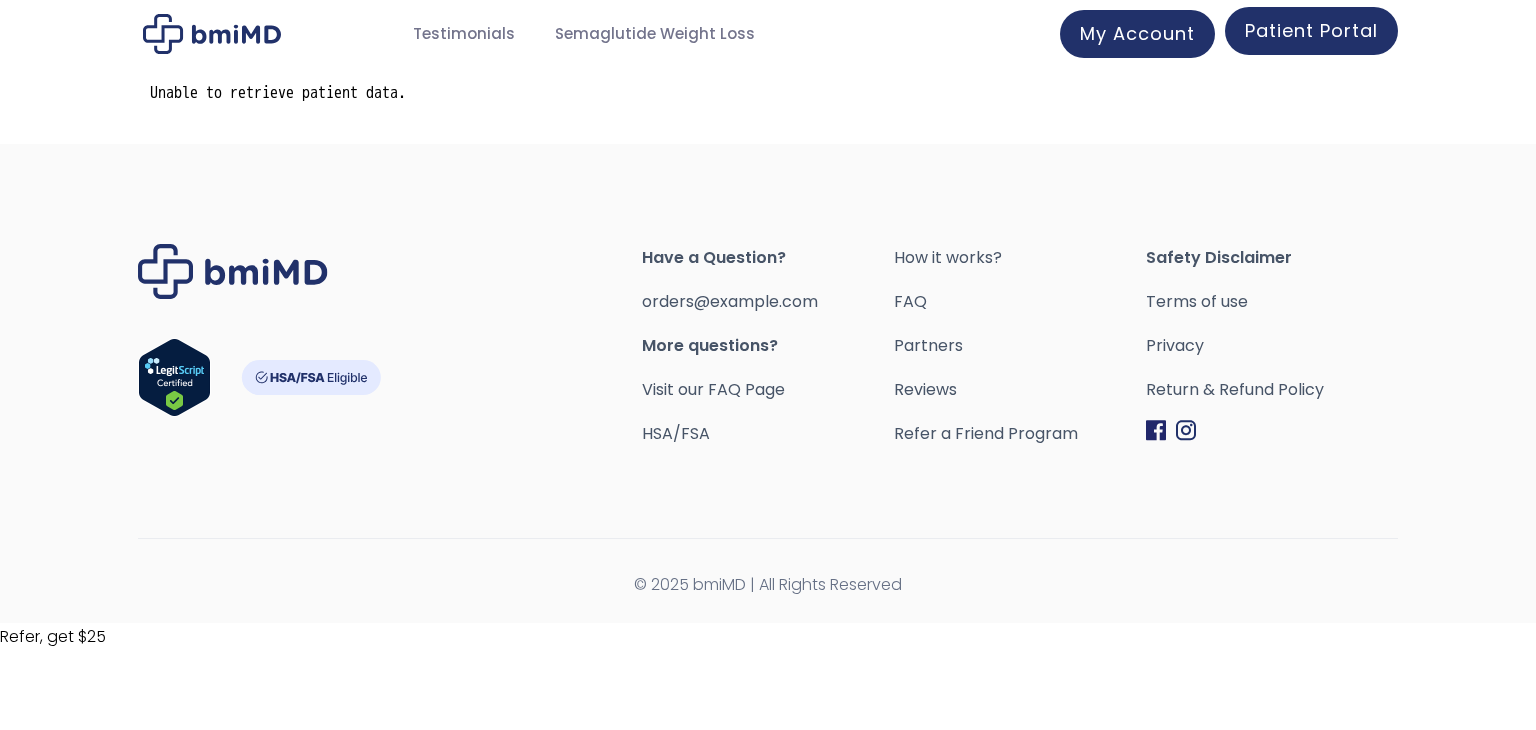 scroll, scrollTop: 0, scrollLeft: 0, axis: both 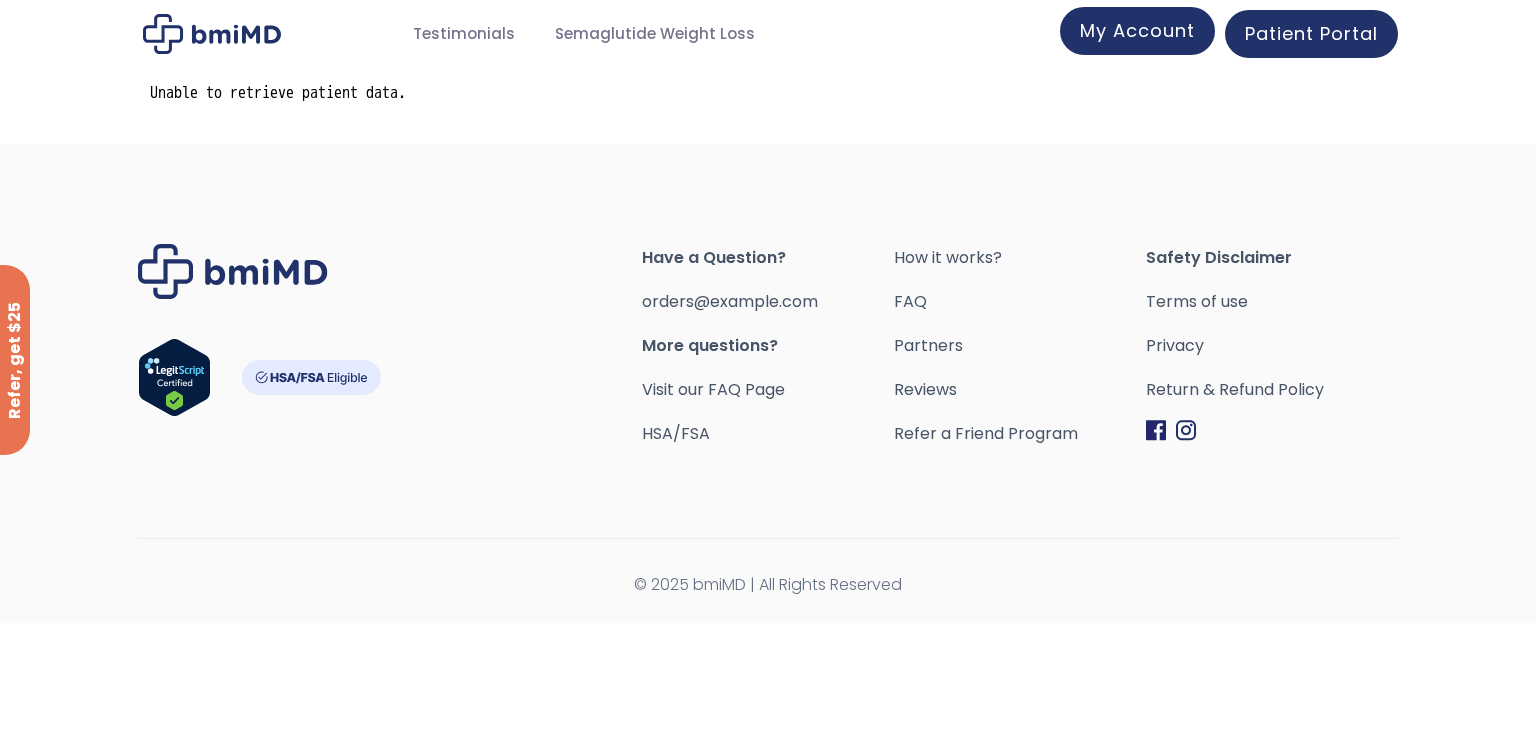 click on "My Account" at bounding box center (1137, 31) 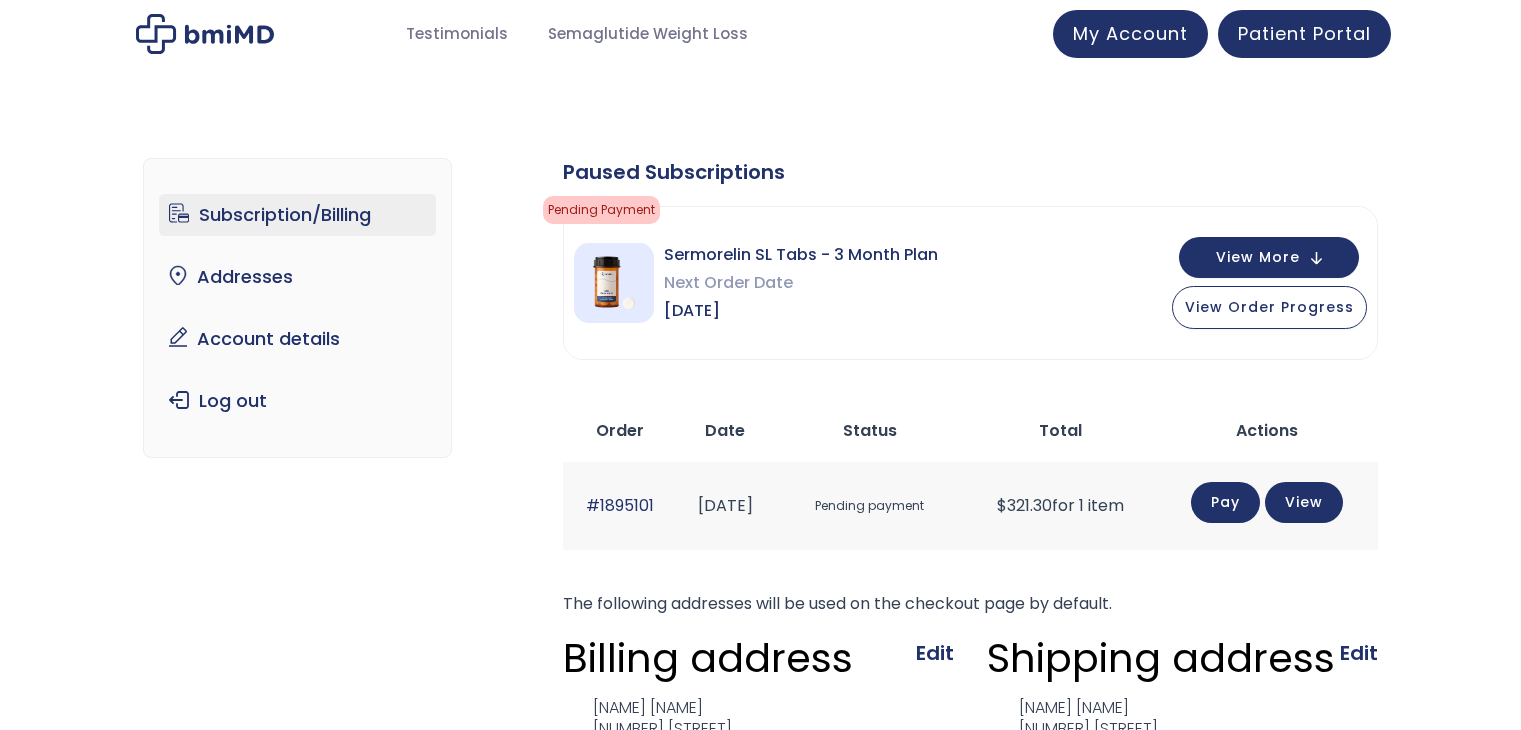 scroll, scrollTop: 0, scrollLeft: 0, axis: both 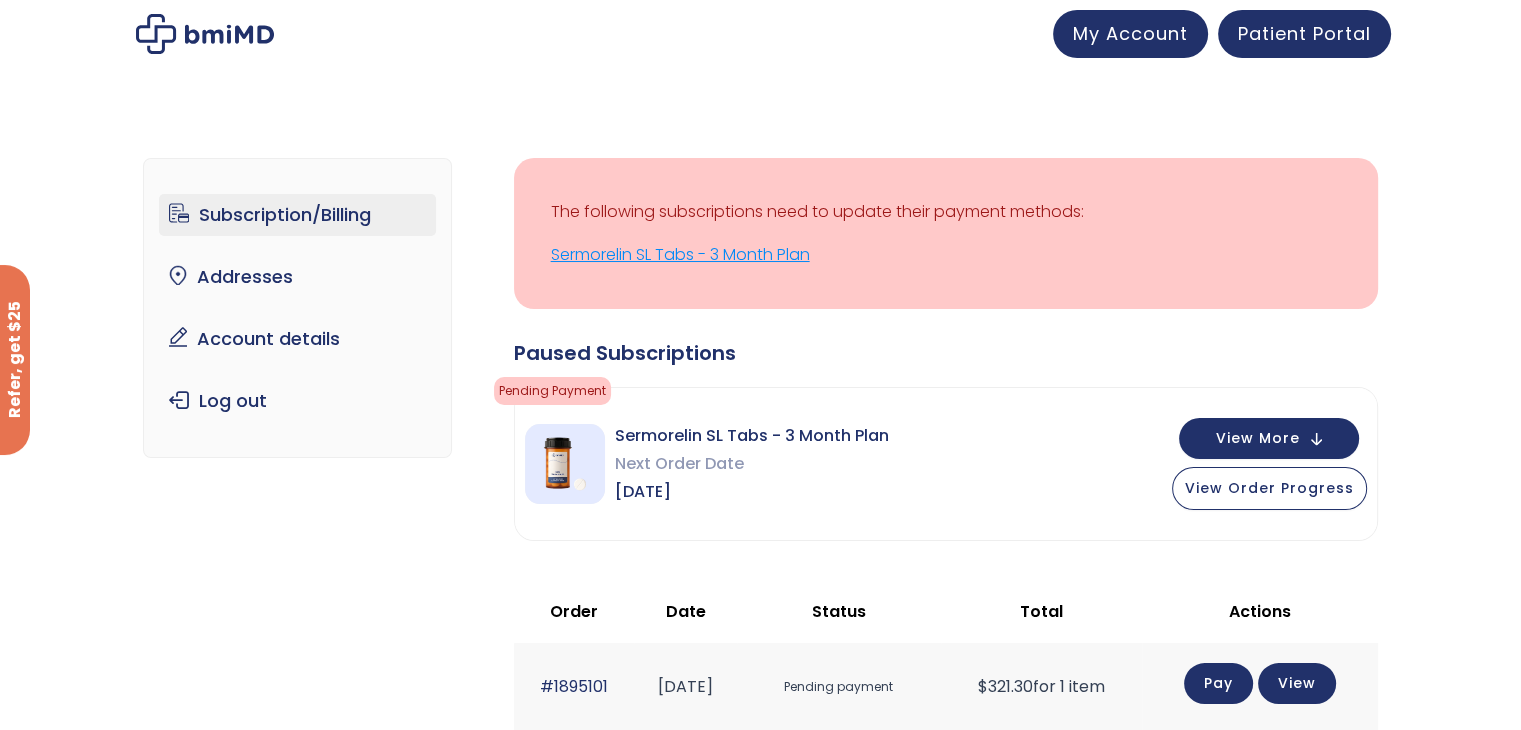 click on "Sermorelin SL Tabs - 3 Month Plan" at bounding box center [946, 255] 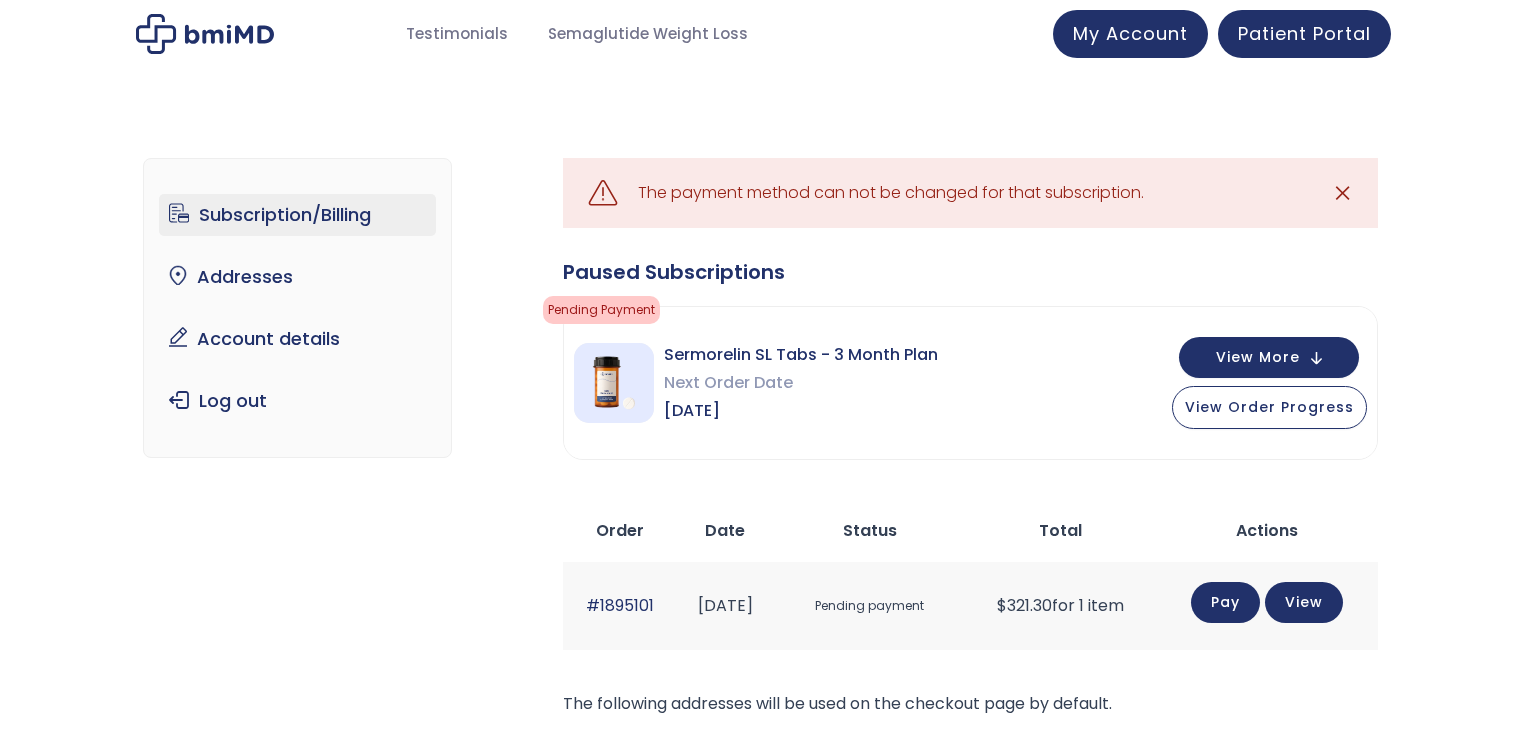 scroll, scrollTop: 0, scrollLeft: 0, axis: both 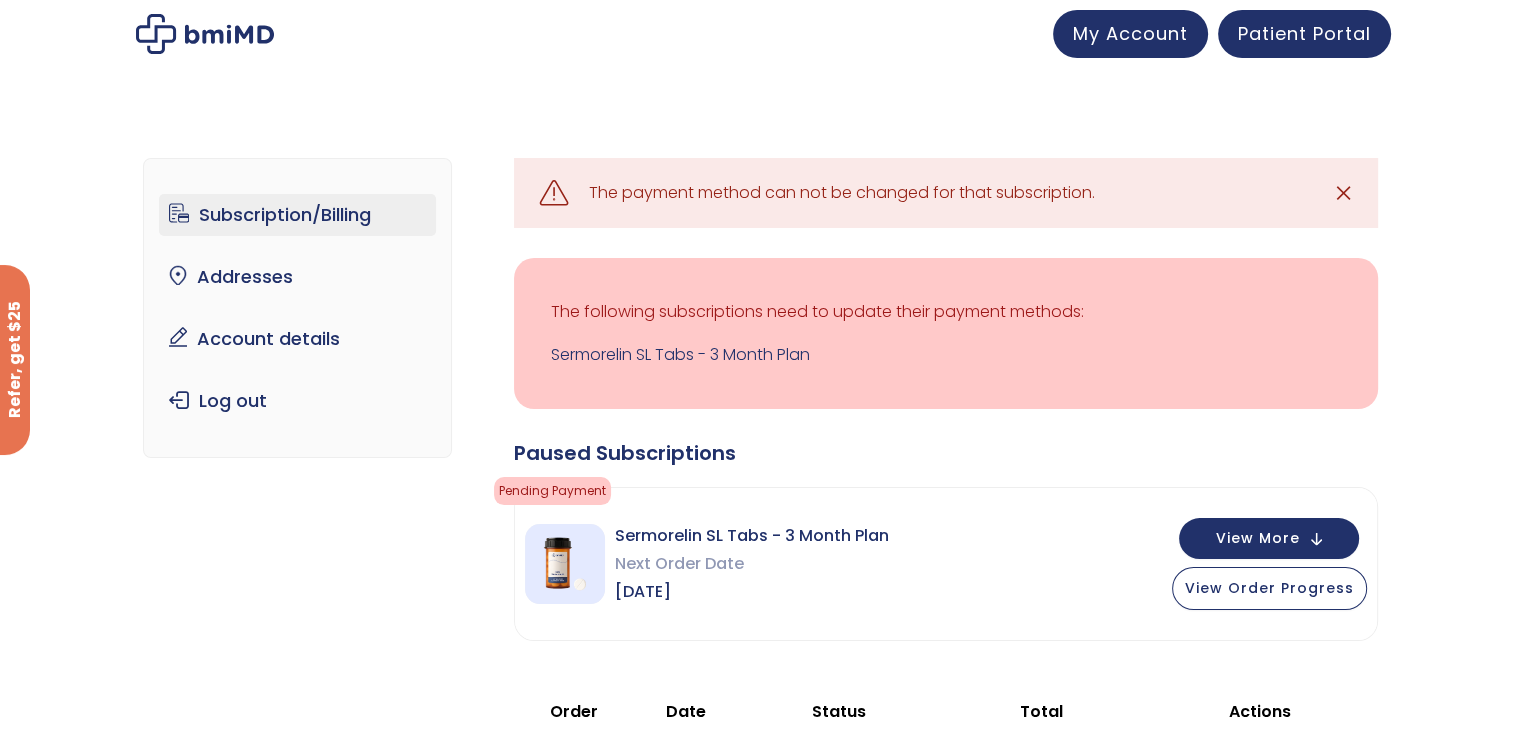 click on "The following subscriptions need to update their payment methods:
Sermorelin SL Tabs - 3 Month Plan" at bounding box center (946, 333) 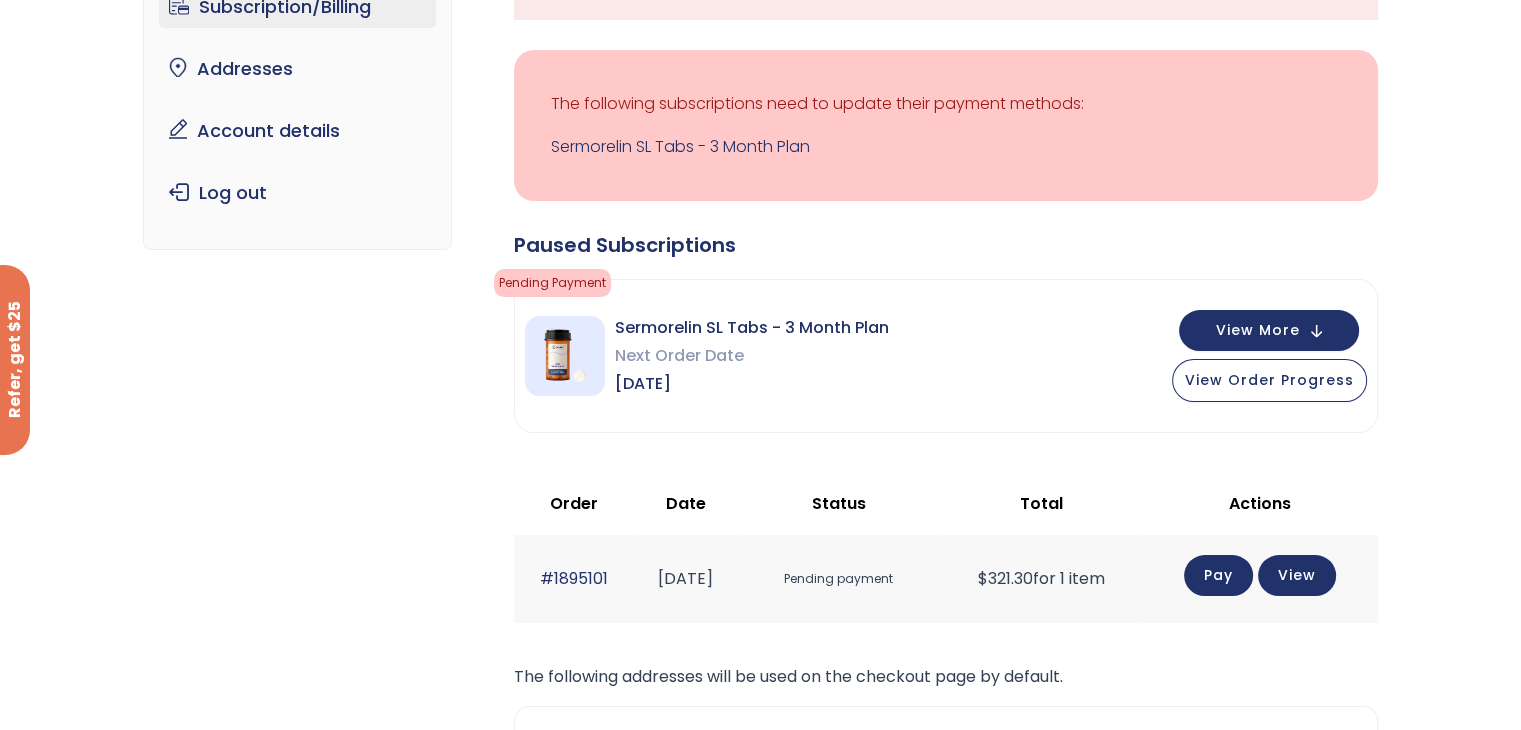scroll, scrollTop: 222, scrollLeft: 0, axis: vertical 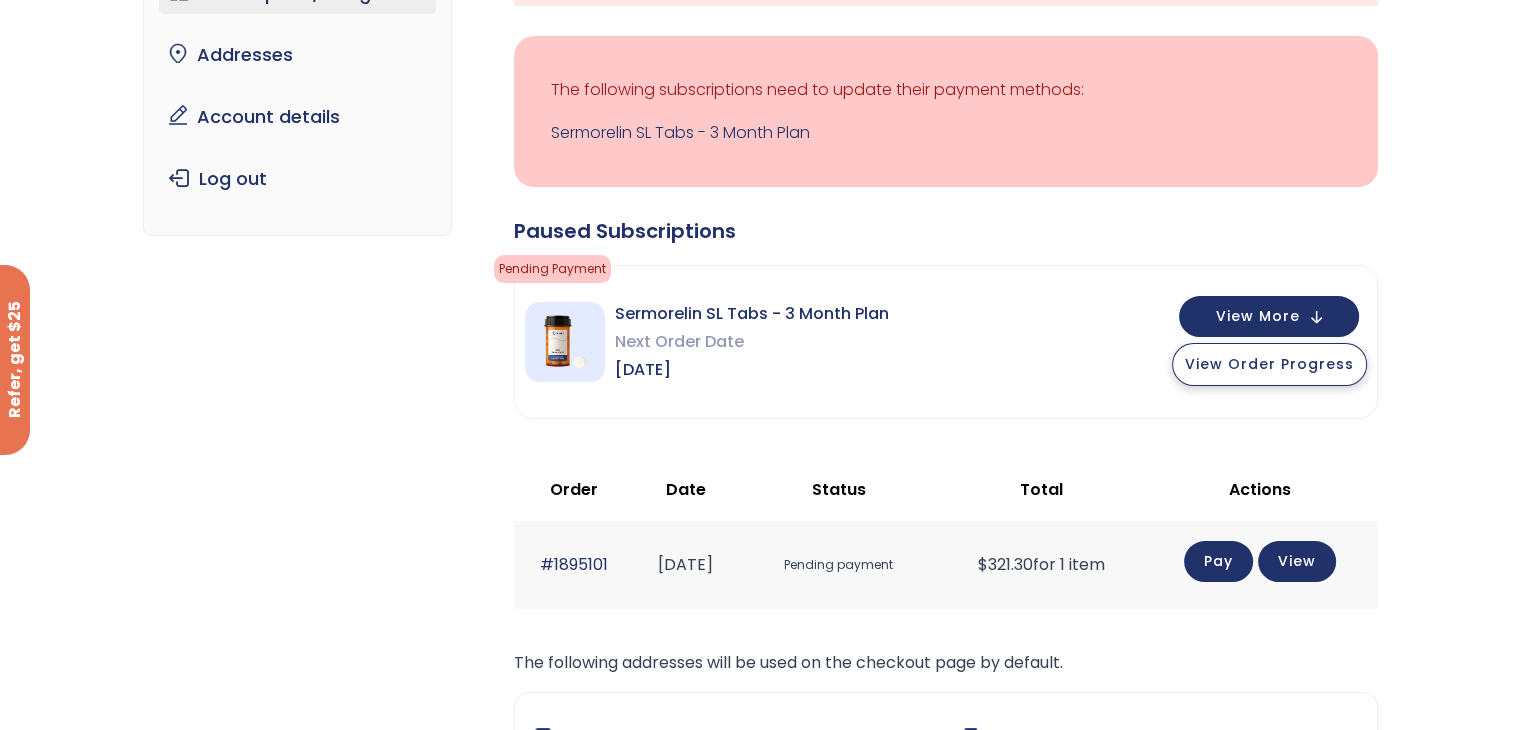 click on "View Order Progress" at bounding box center (1269, 364) 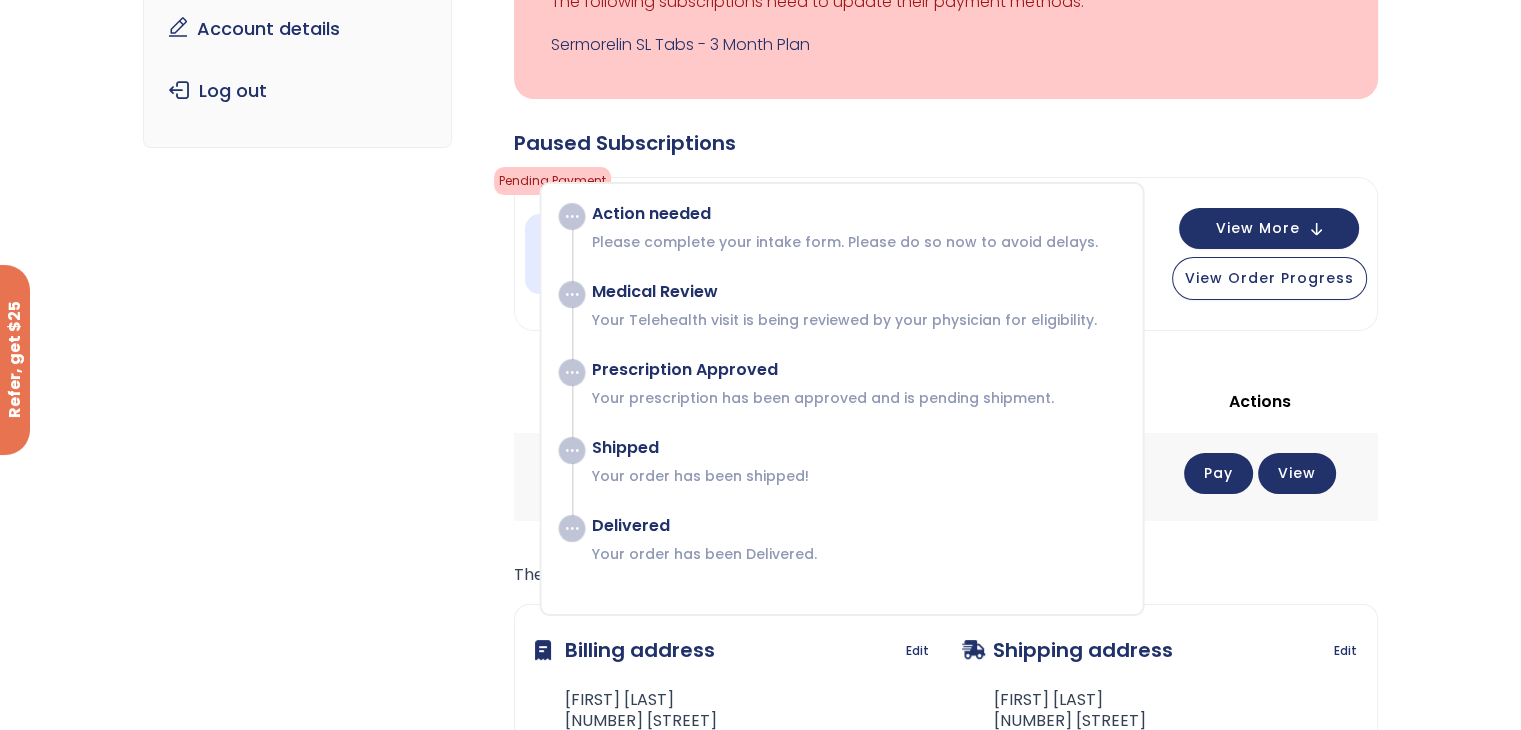 scroll, scrollTop: 311, scrollLeft: 0, axis: vertical 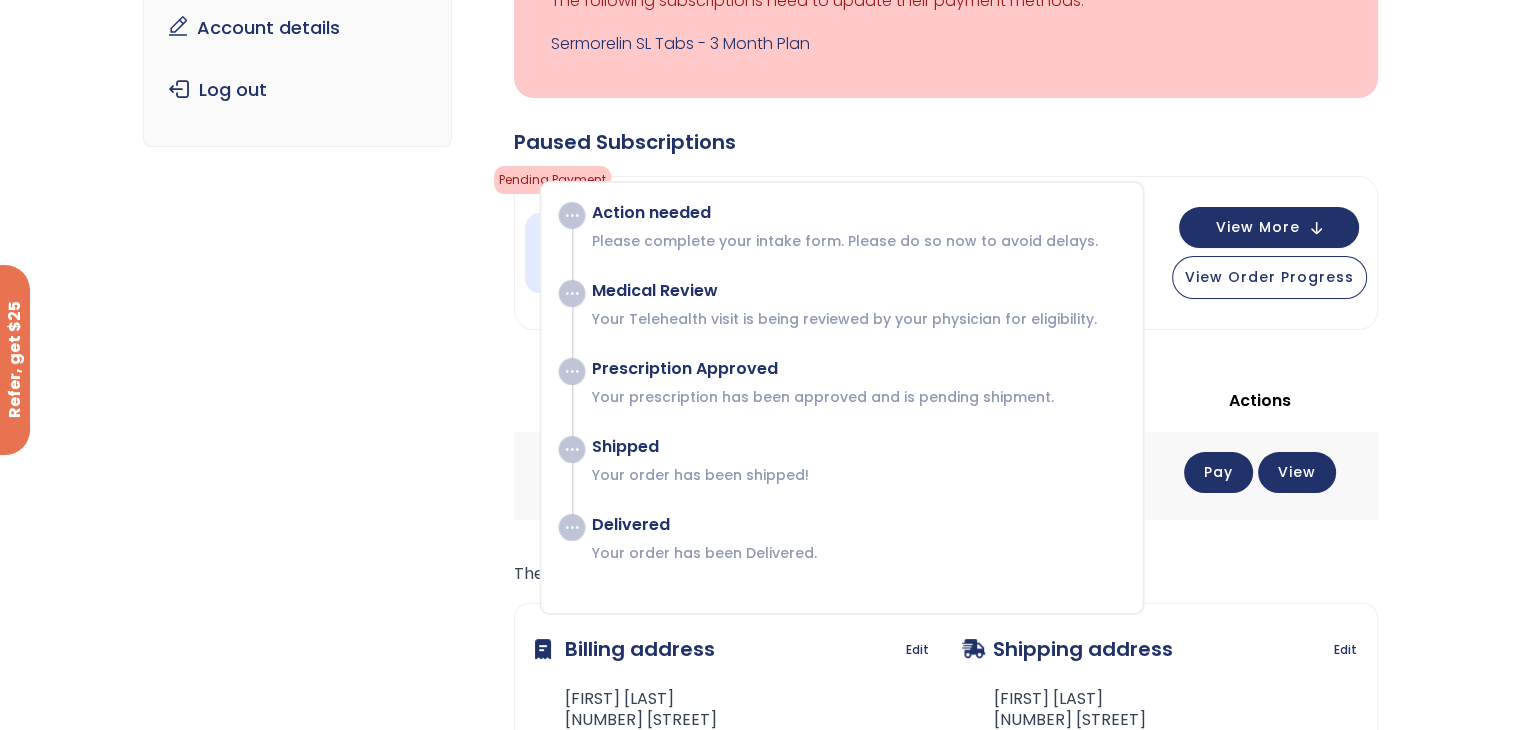 click on "Action needed" at bounding box center (856, 213) 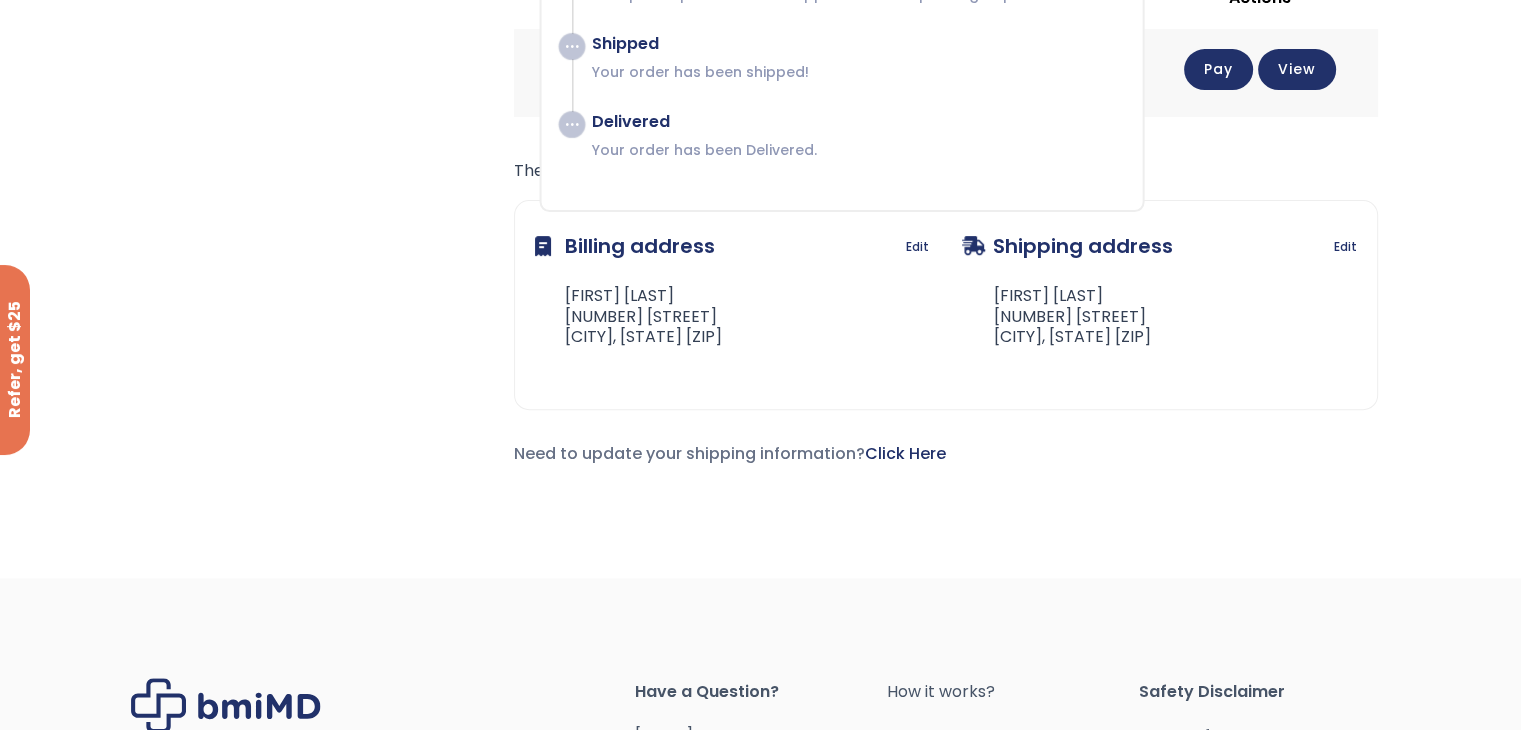 scroll, scrollTop: 715, scrollLeft: 0, axis: vertical 